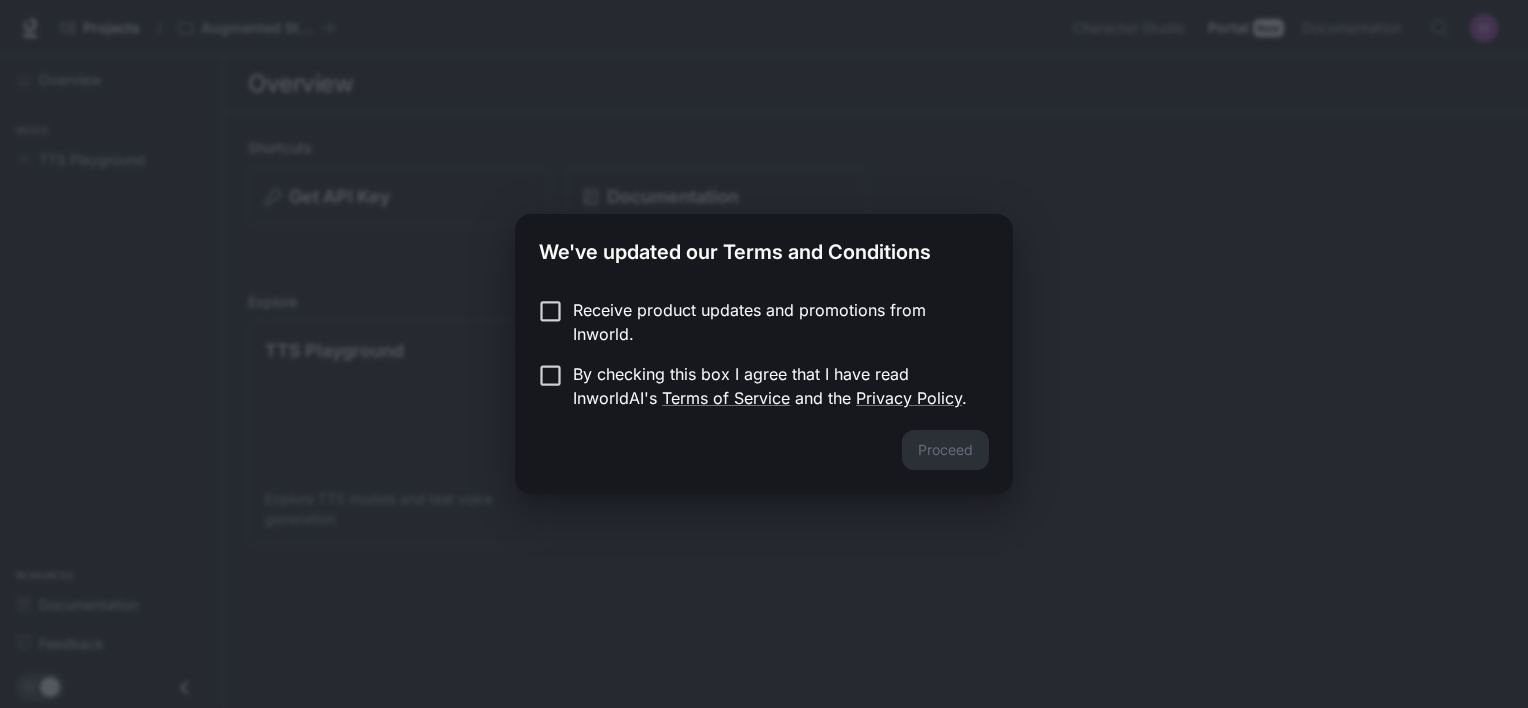 scroll, scrollTop: 0, scrollLeft: 0, axis: both 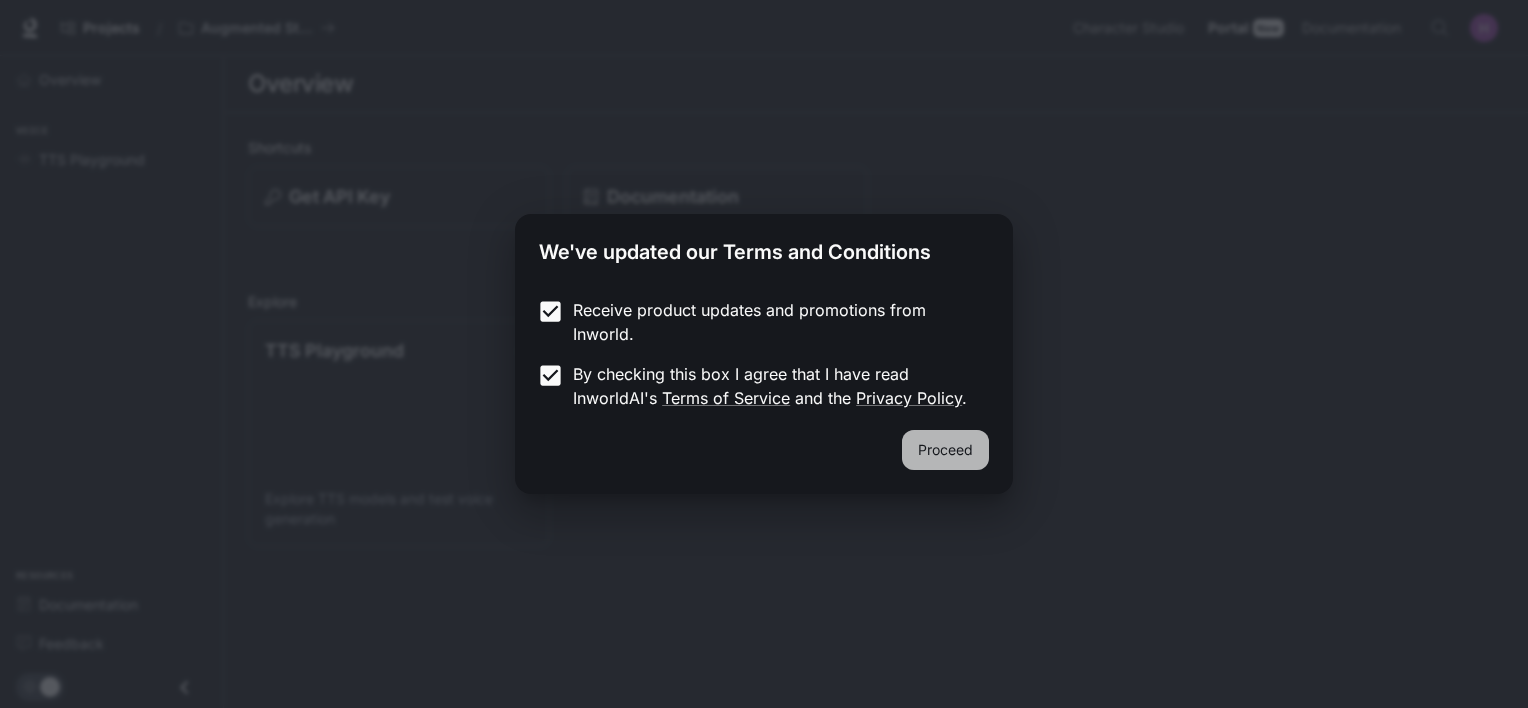 click on "Proceed" at bounding box center (945, 450) 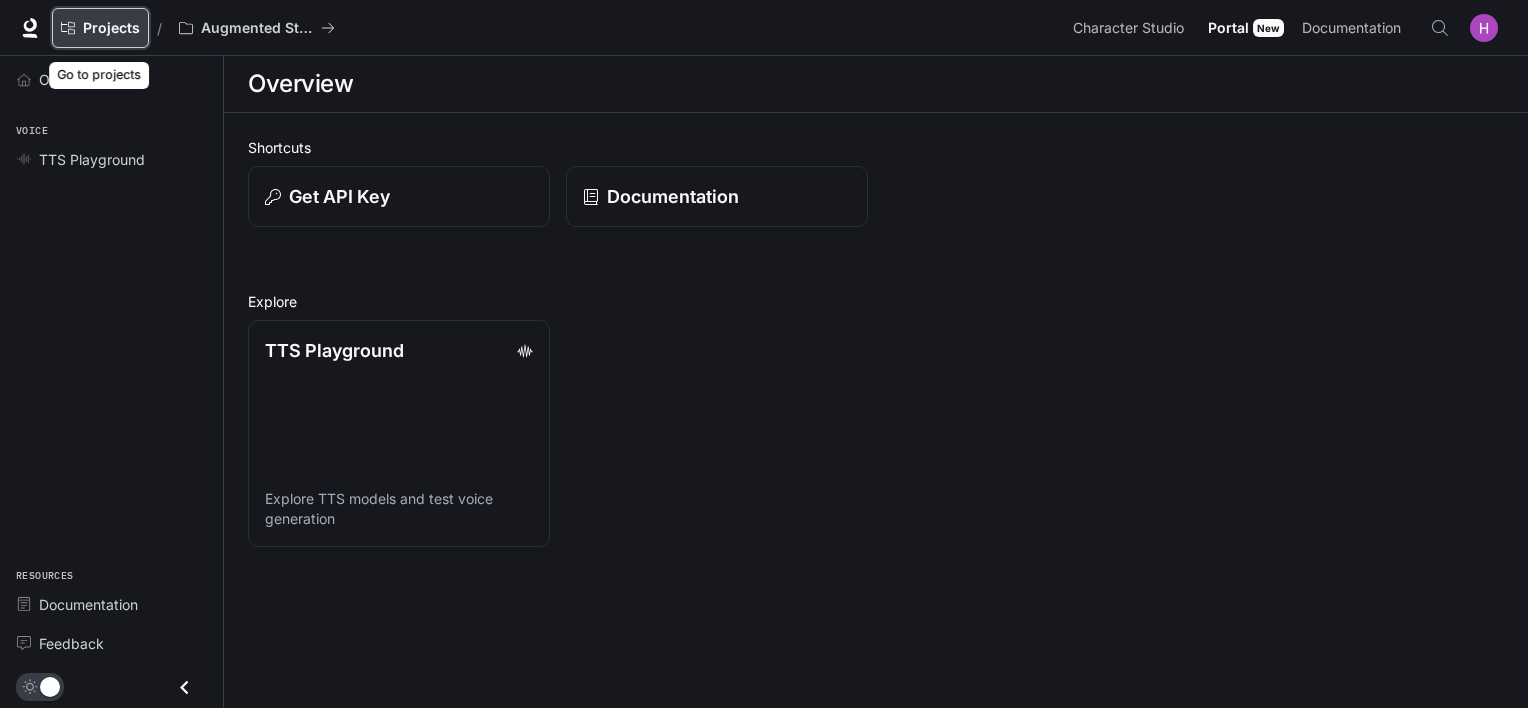 click on "Projects" at bounding box center (111, 28) 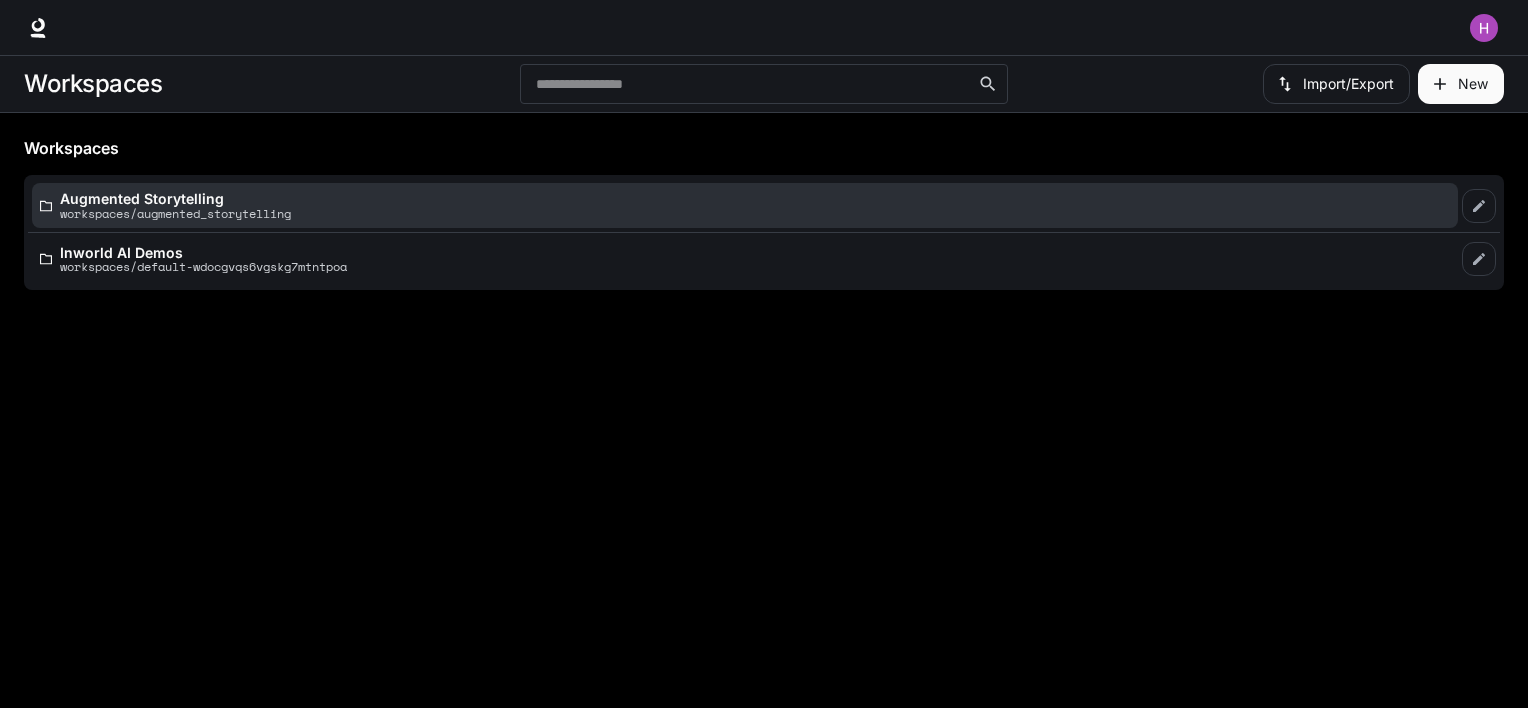 click on "workspaces/augmented_storytelling" at bounding box center [175, 213] 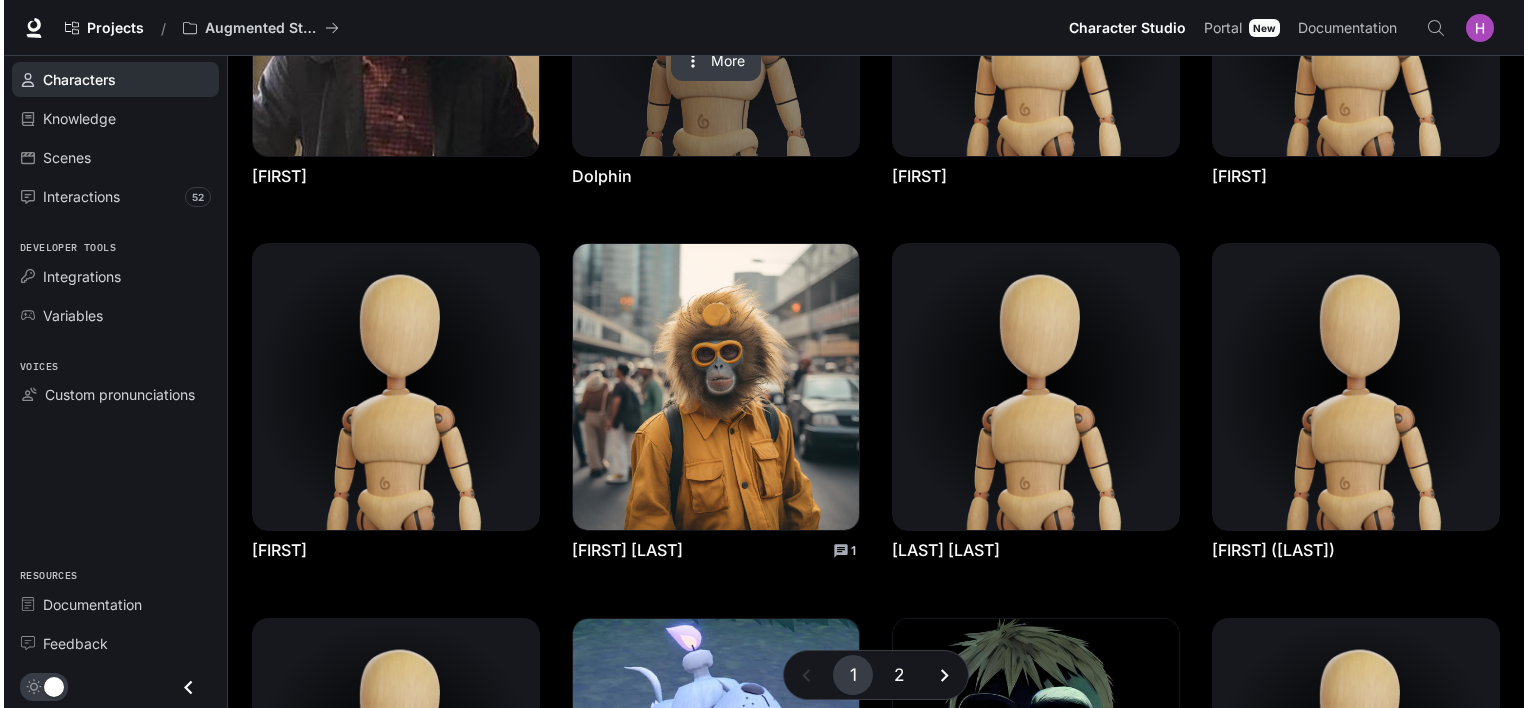 scroll, scrollTop: 271, scrollLeft: 0, axis: vertical 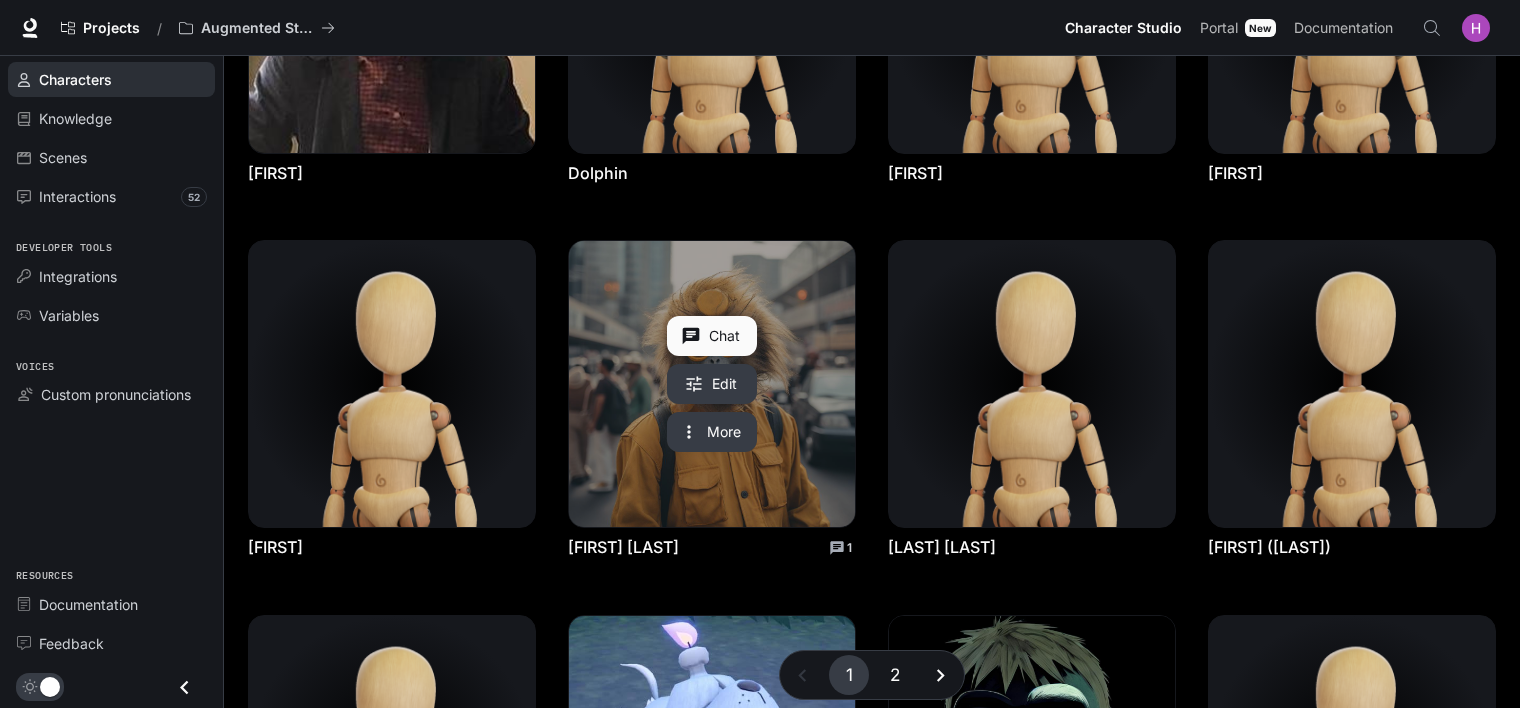 click on "Chat" at bounding box center (712, 336) 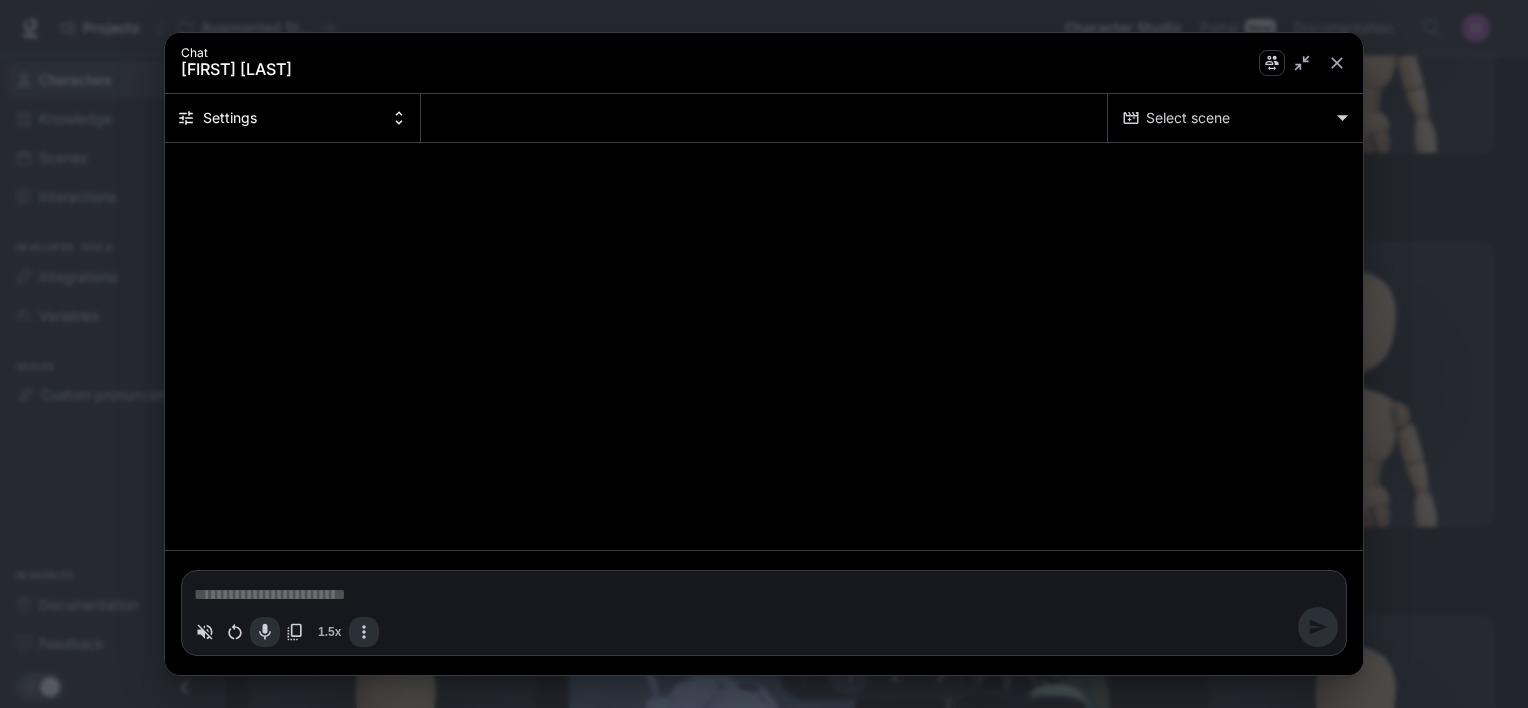 click on "*" at bounding box center (764, 593) 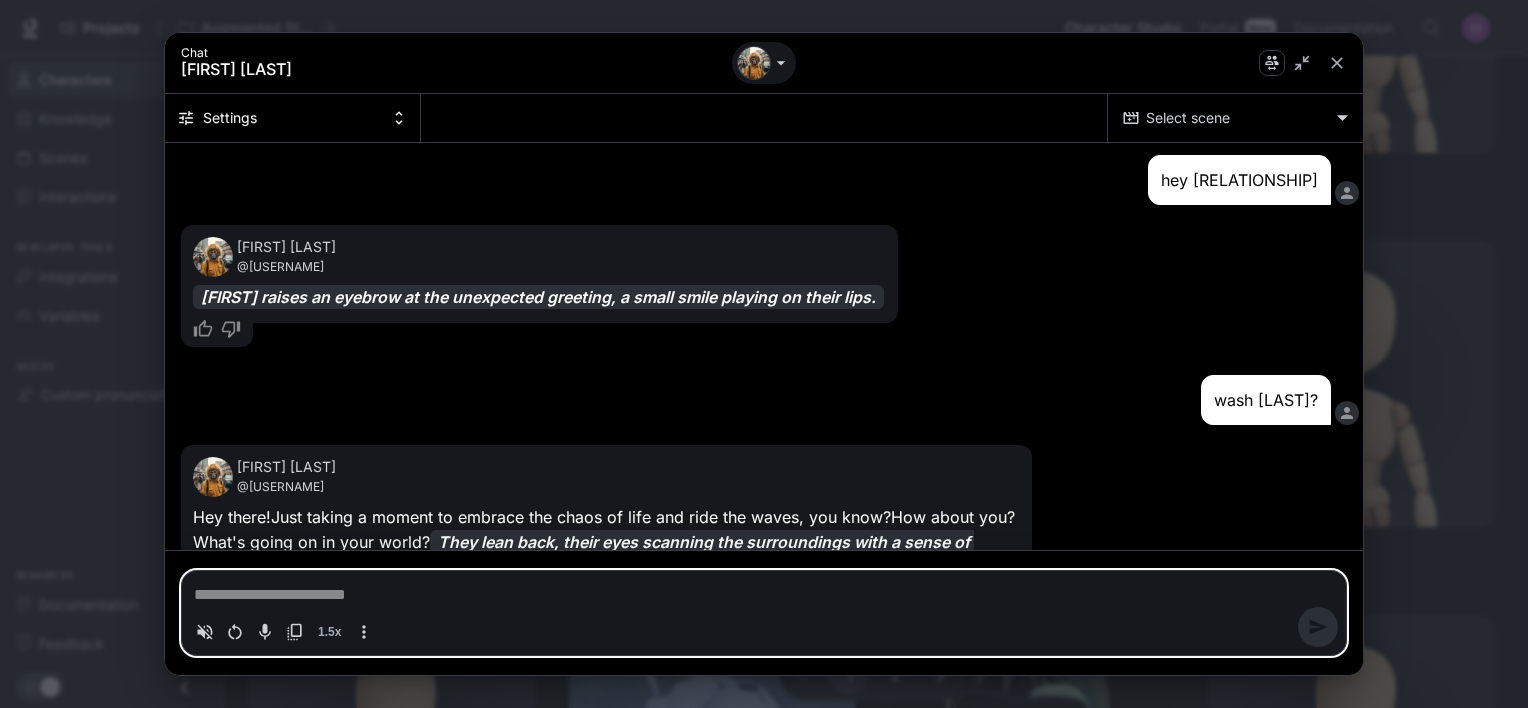scroll, scrollTop: 97, scrollLeft: 0, axis: vertical 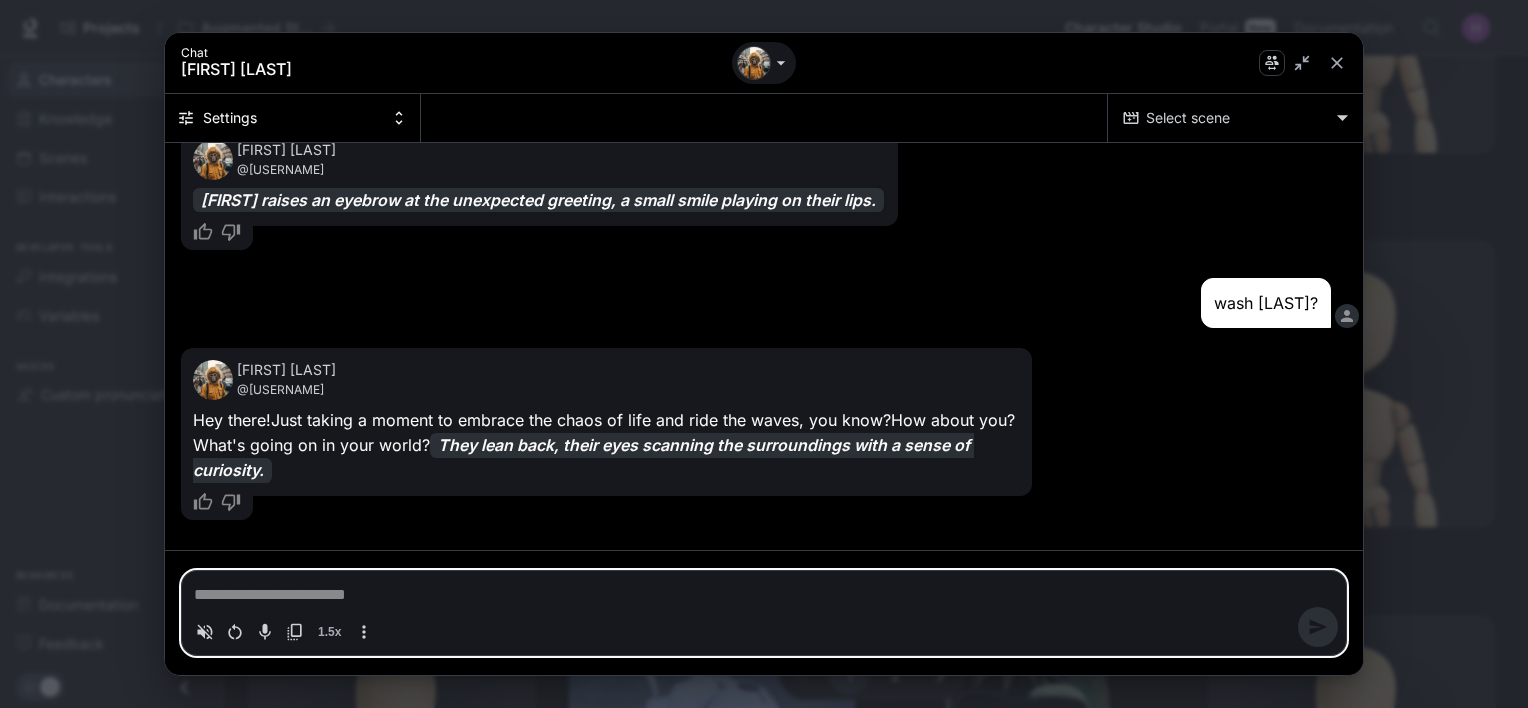 click at bounding box center [764, 595] 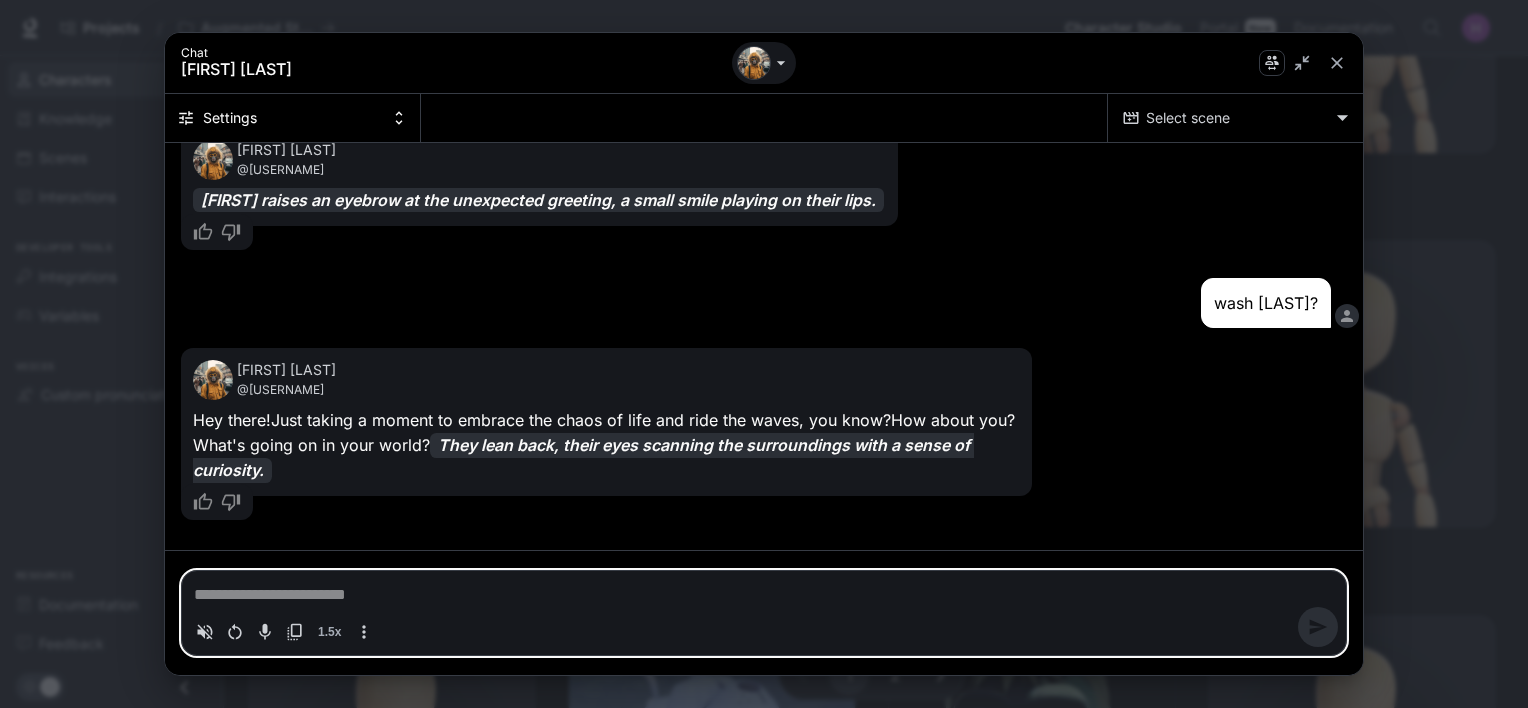 type on "*" 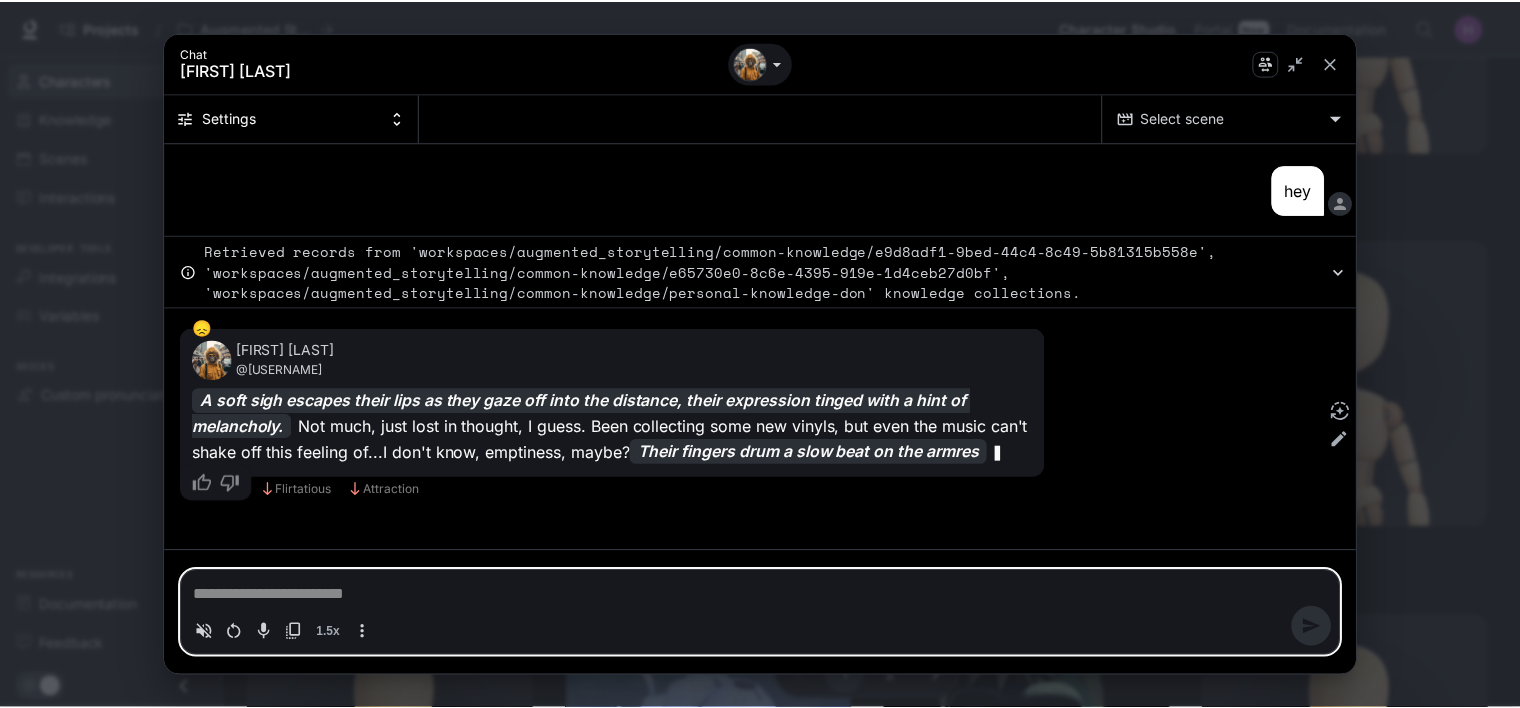 scroll, scrollTop: 505, scrollLeft: 0, axis: vertical 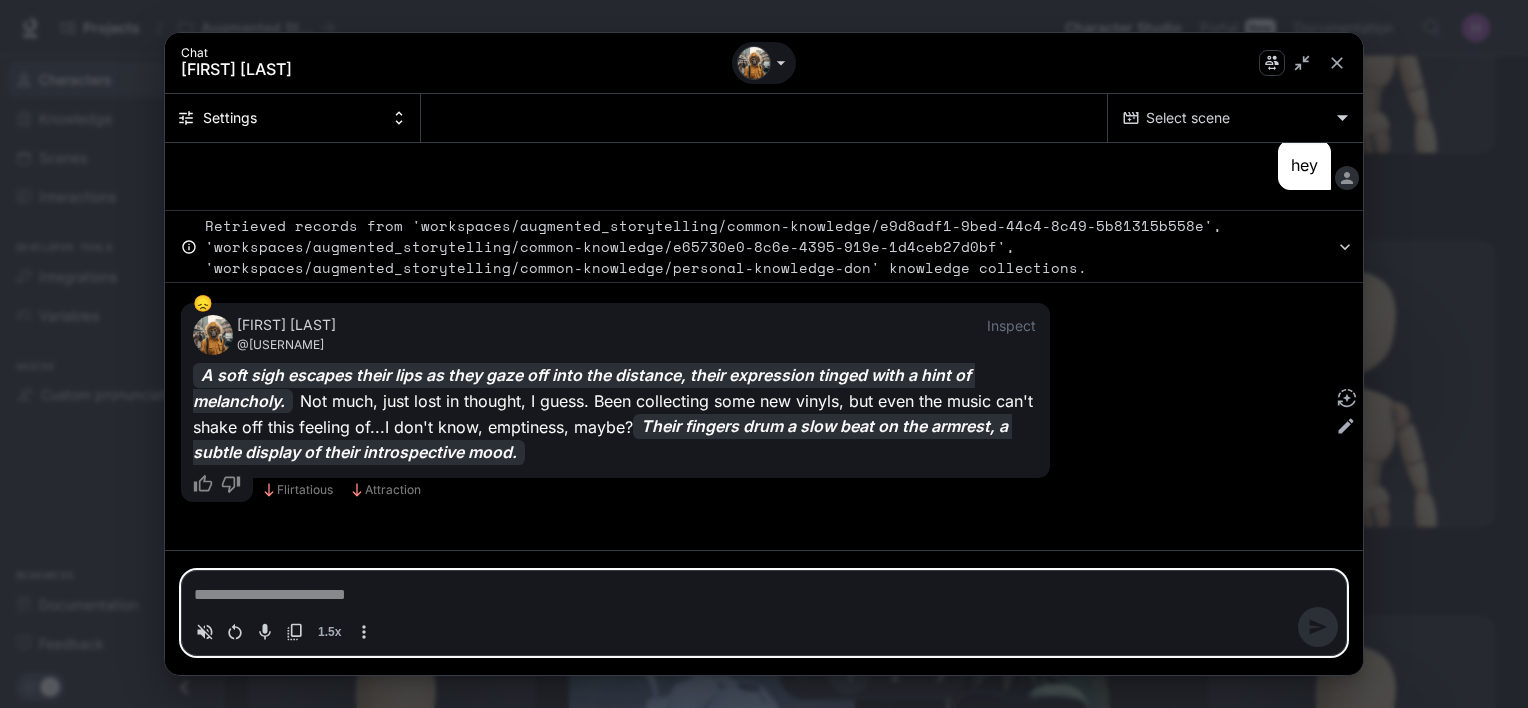 click on "Chat Golden Langur Man Settings Select scene ​ Select scene hey papi ​ Golden Langur Man @don [FIRST] raises an eyebrow at the unexpected greeting, a small smile playing on their lips. wash [LAST]? ​ Golden Langur Man @don Hey there! ​ Just taking a moment to embrace the chaos of life and ride the waves, you know? ​ How about you? ​ What's going on in your world? They lean back, their eyes scanning the surroundings with a sense of curiosity. hey ​ Retrieved records from 'workspaces/augmented_storytelling/common-knowledge/e9d8adf1-9bed-44c4-8c49-5b81315b558e', 'workspaces/augmented_storytelling/common-knowledge/e65730e0-8c6e-4395-919e-1d4ceb27d0bf', 'workspaces/augmented_storytelling/common-knowledge/personal-knowledge-don' knowledge collections. Golden Langur Man @don Inspect 😡 A ​ s o f t ​ s i g h ​ e s c a p e s ​ t h e i r ​ l i p s ​ a s ​ t h e y ​ g a z e ​ o f f ​ i n t o ​ t h e ​ d i s t a n c e ​, ​ t h e i r ​ e x p r e s s i o n ​ t i n g e d ​ w i t h ​ a ​ h i n t ​ o f ​ m e l a n c h o l y ​." at bounding box center (764, 354) 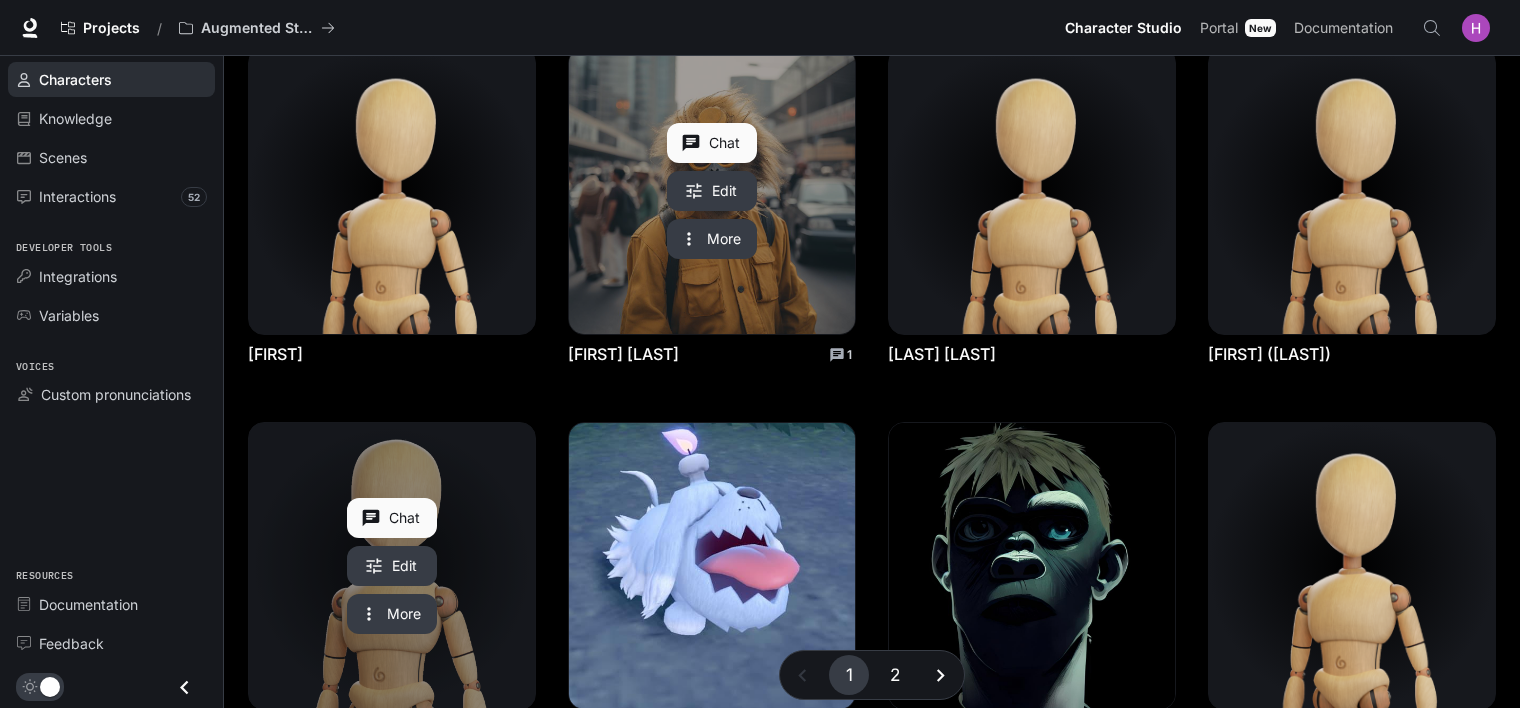 scroll, scrollTop: 462, scrollLeft: 0, axis: vertical 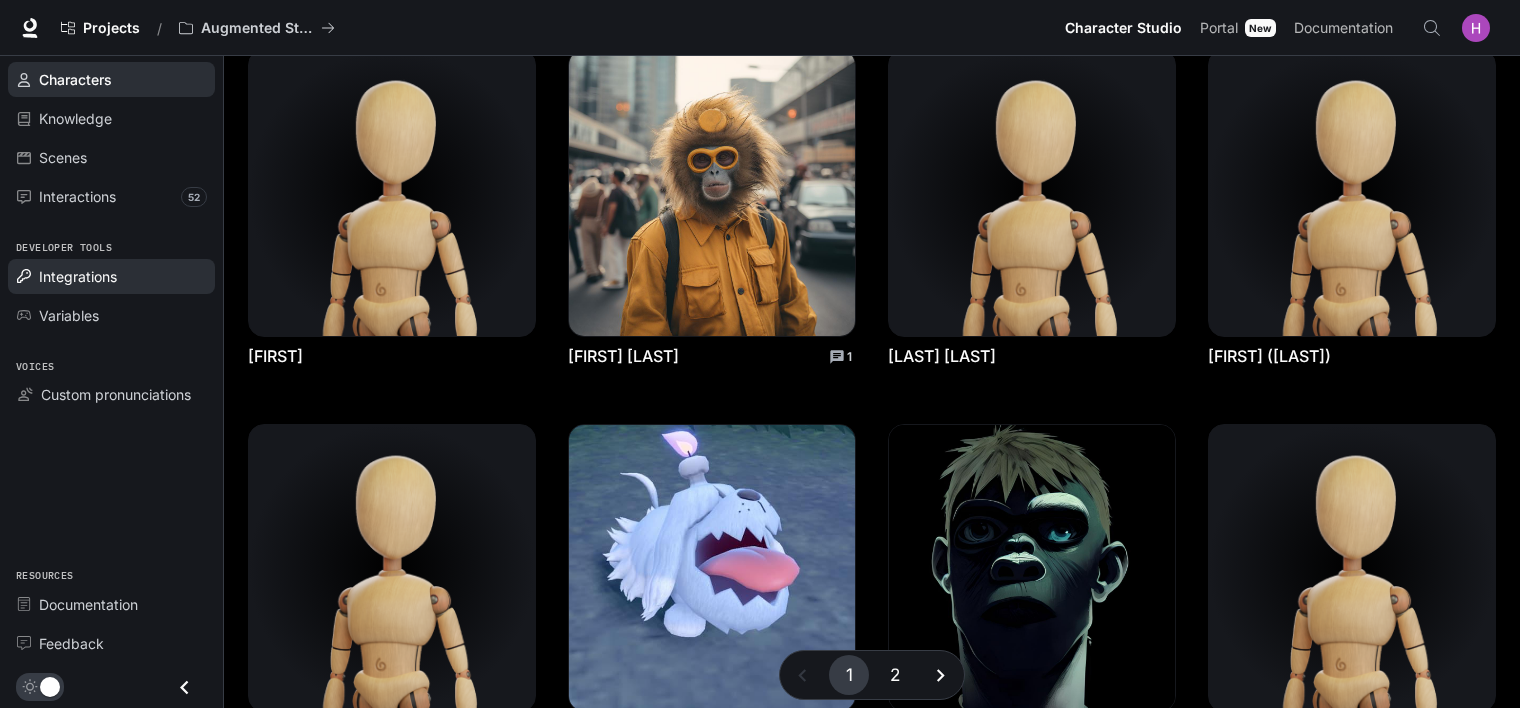 click on "Integrations" at bounding box center [78, 276] 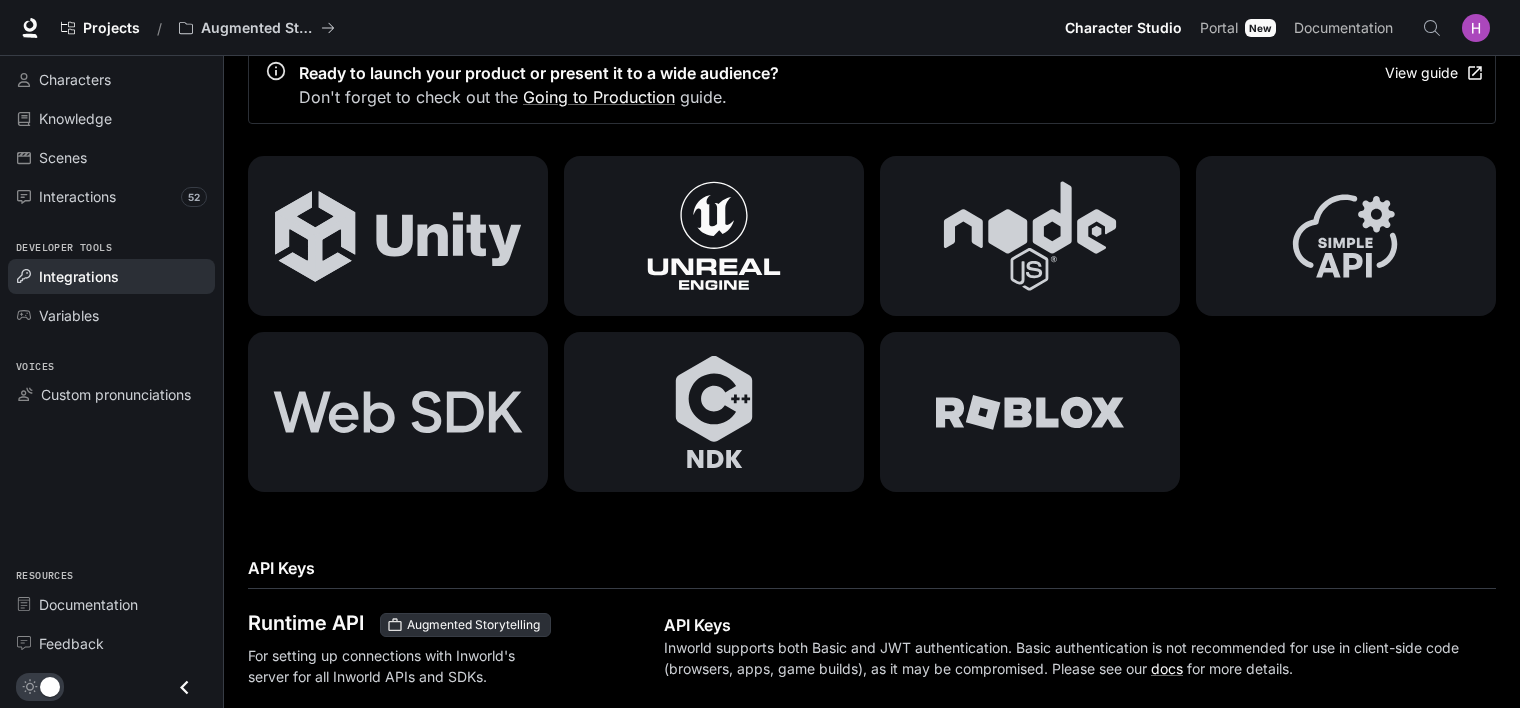 scroll, scrollTop: 292, scrollLeft: 0, axis: vertical 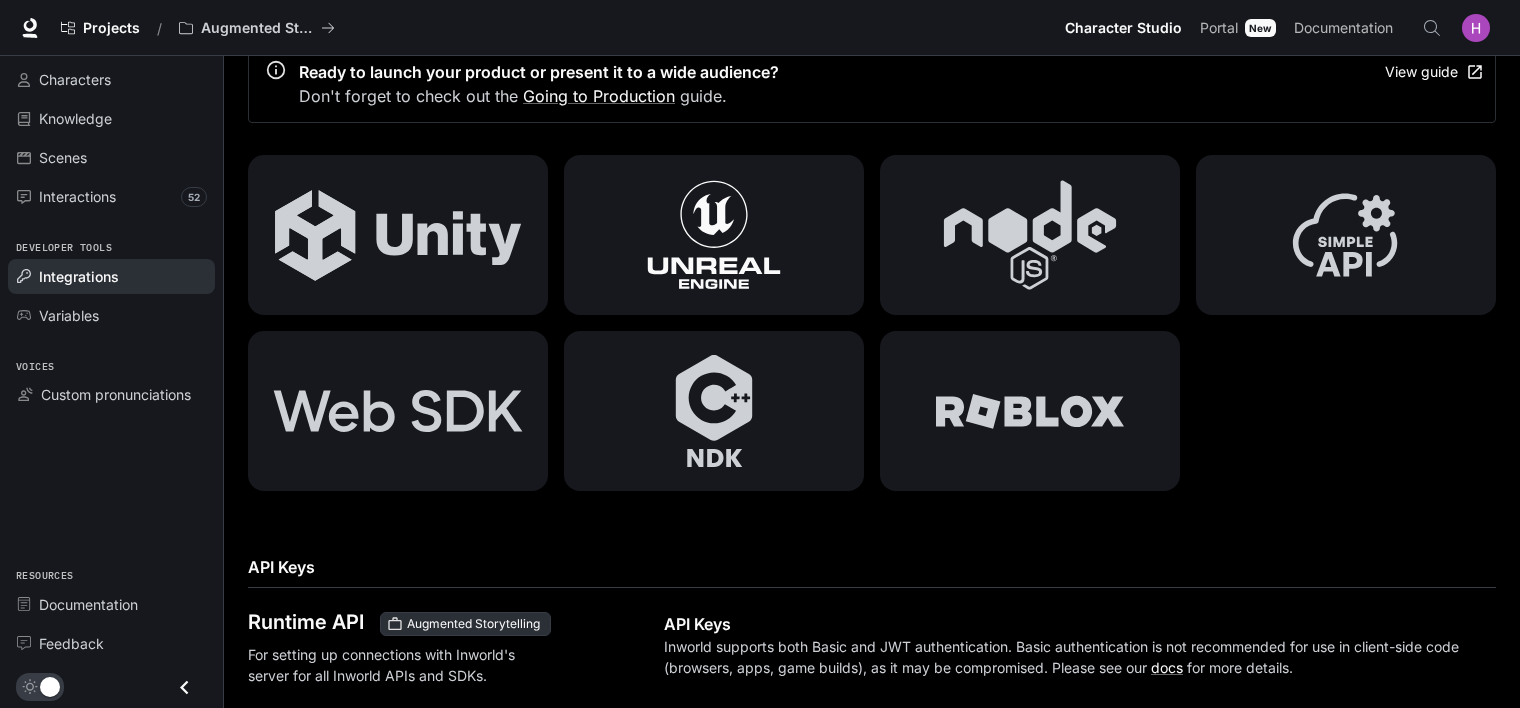 click at bounding box center (714, 235) 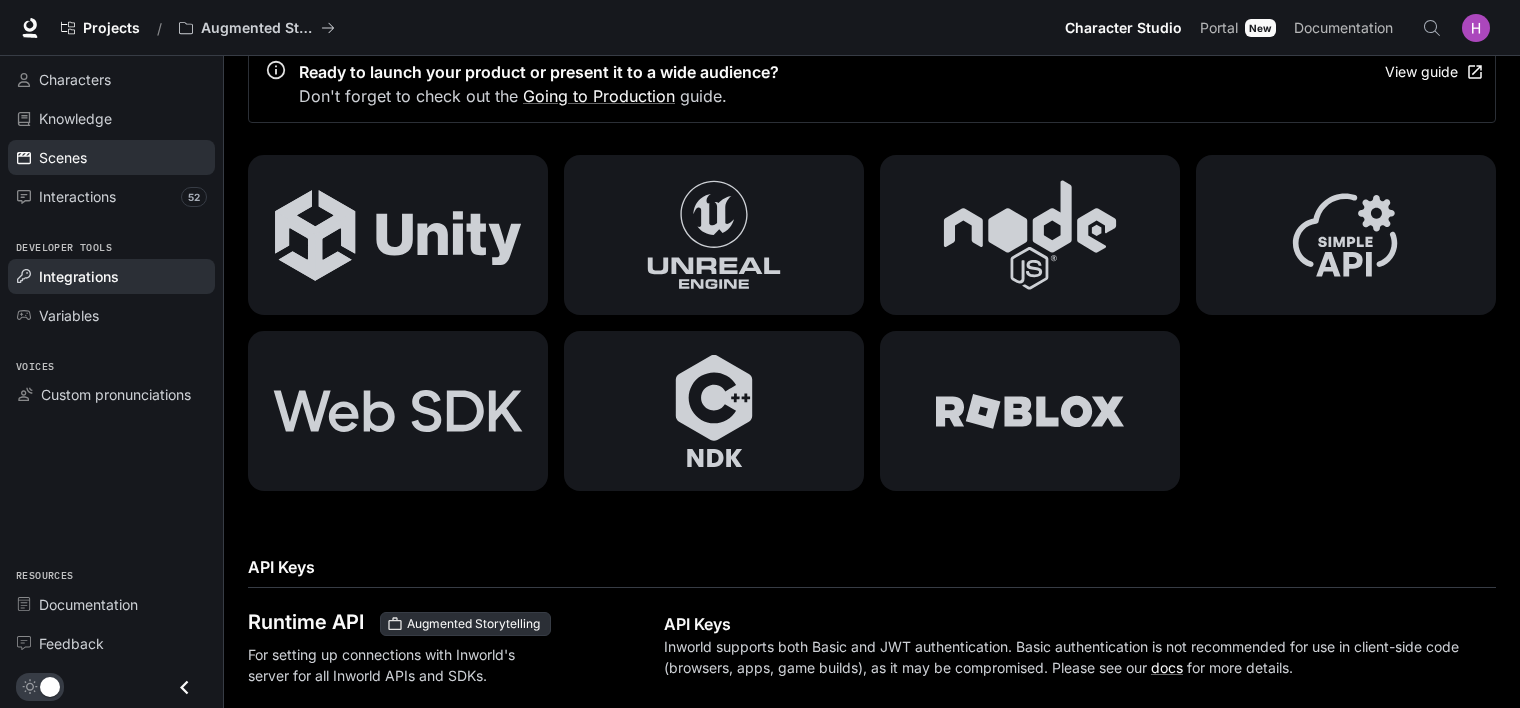 click on "Scenes" at bounding box center (63, 157) 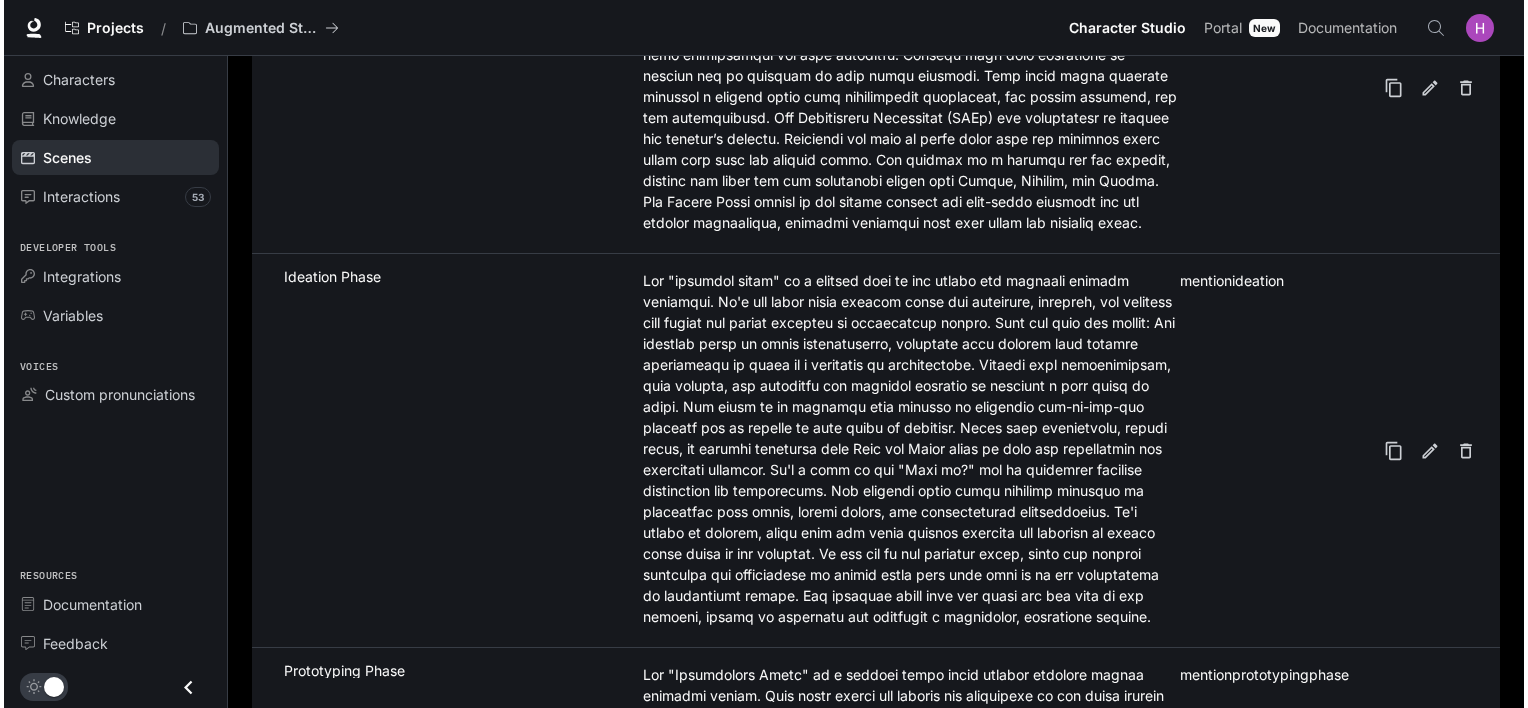 scroll, scrollTop: 0, scrollLeft: 0, axis: both 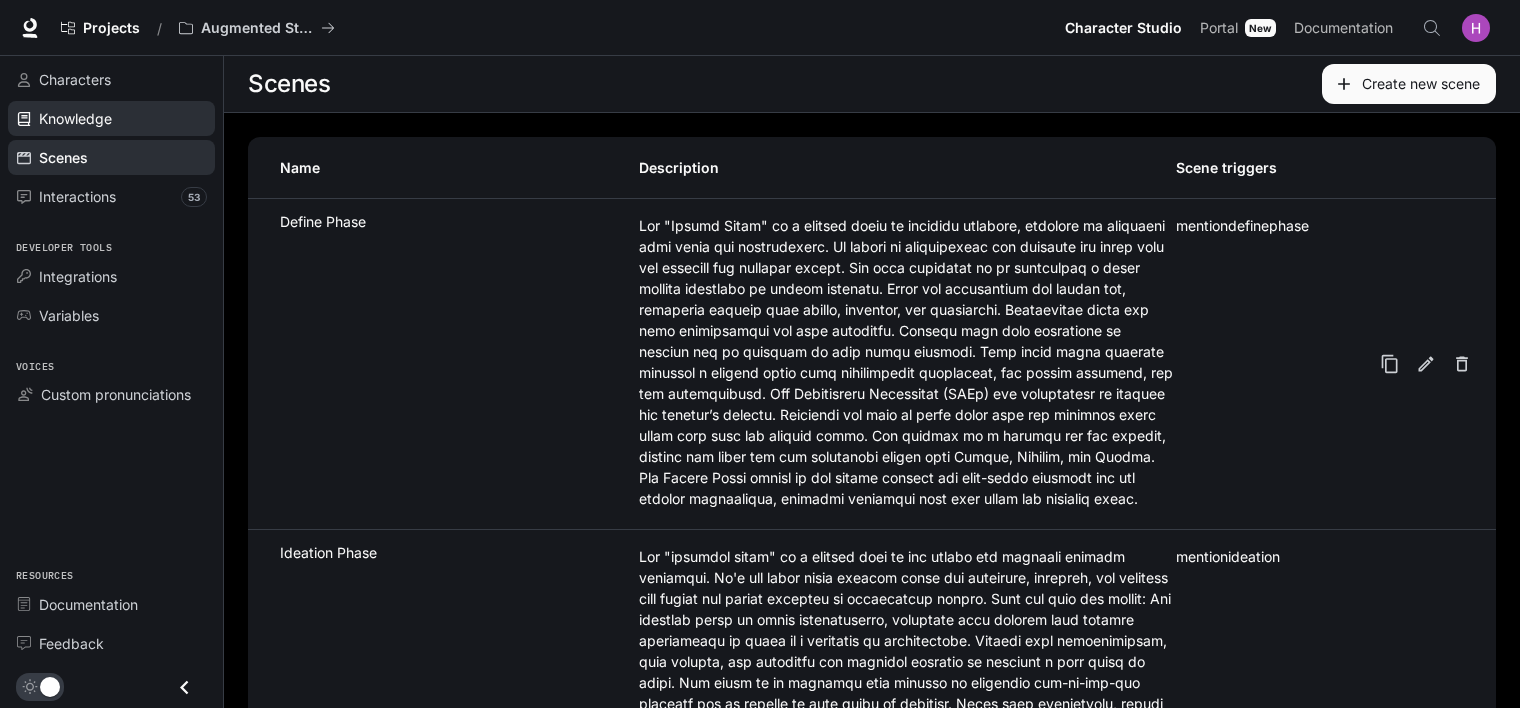 click on "Knowledge" at bounding box center (75, 118) 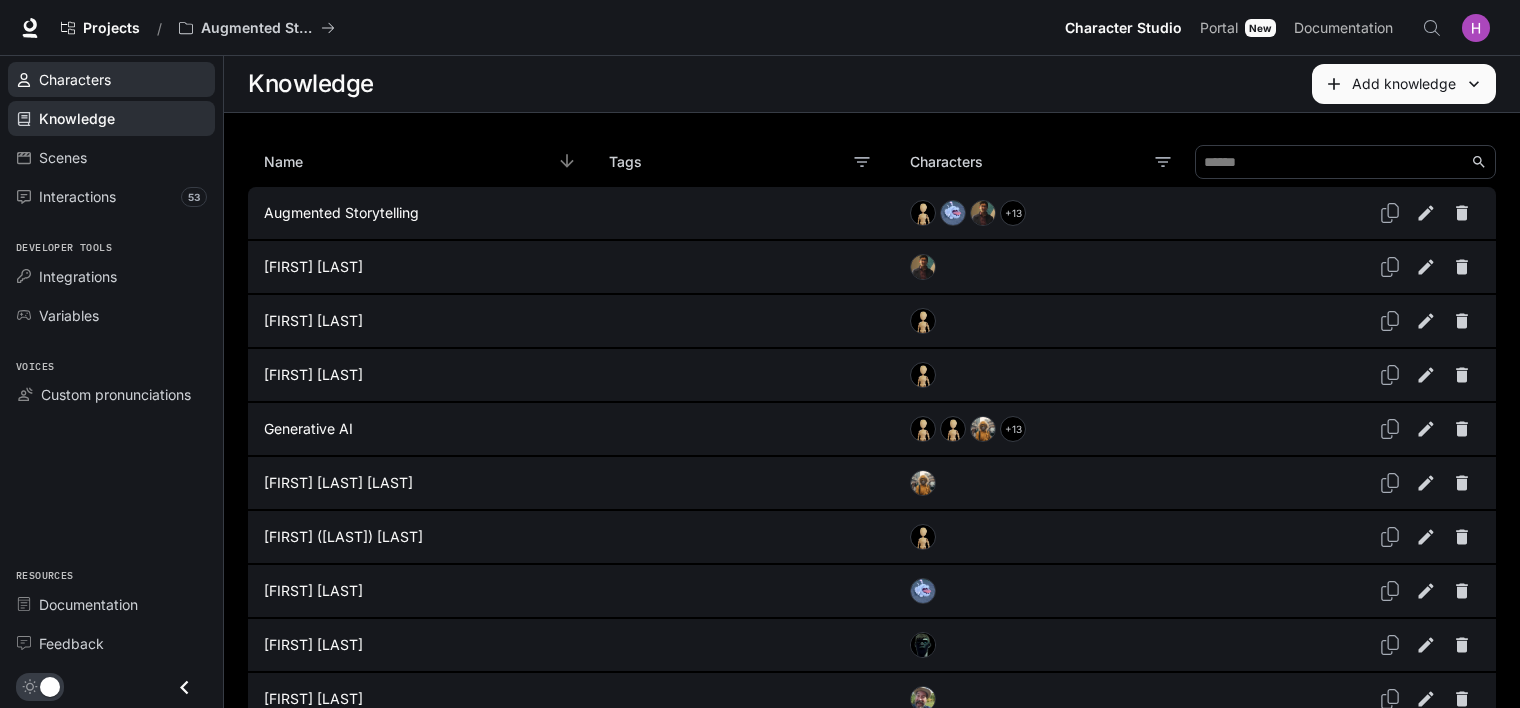 click on "Characters" at bounding box center [122, 79] 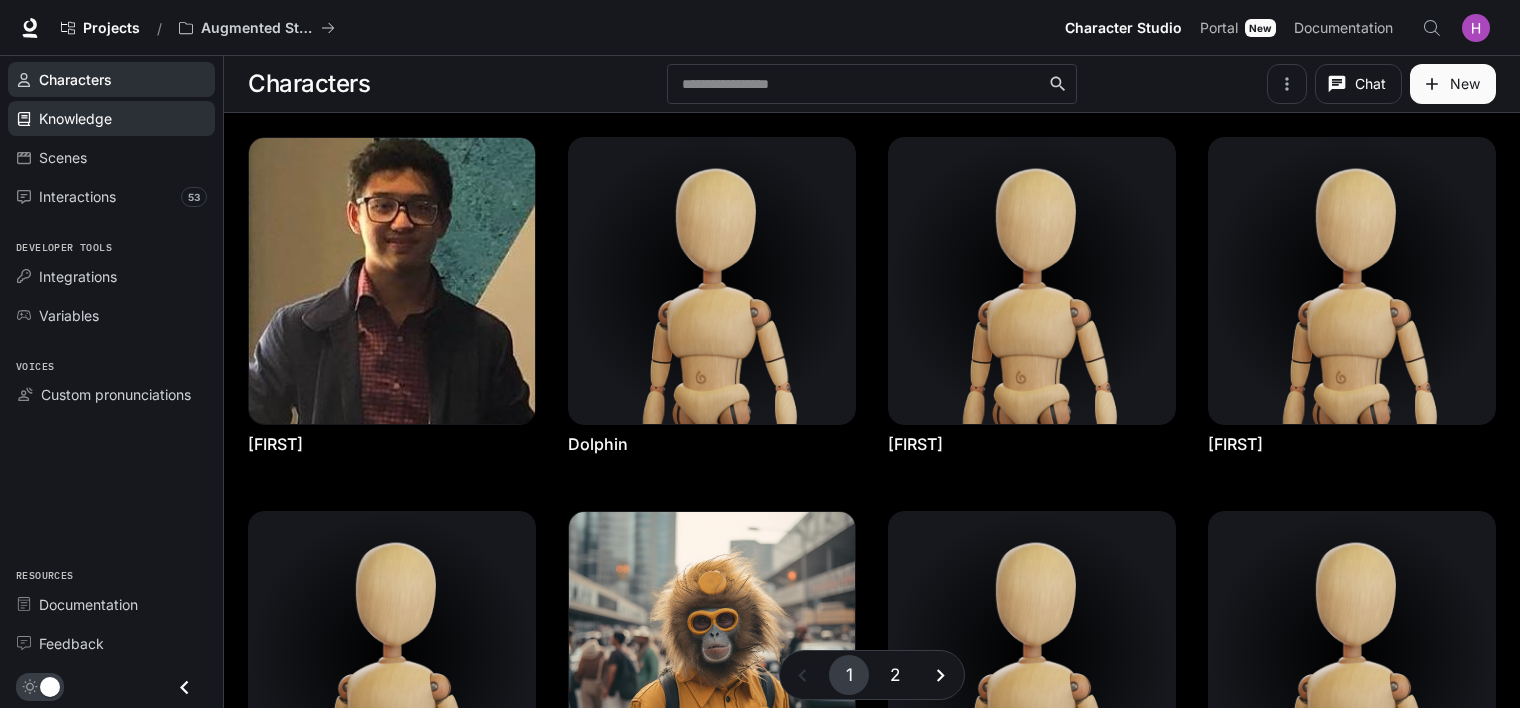 click on "Knowledge" at bounding box center [75, 118] 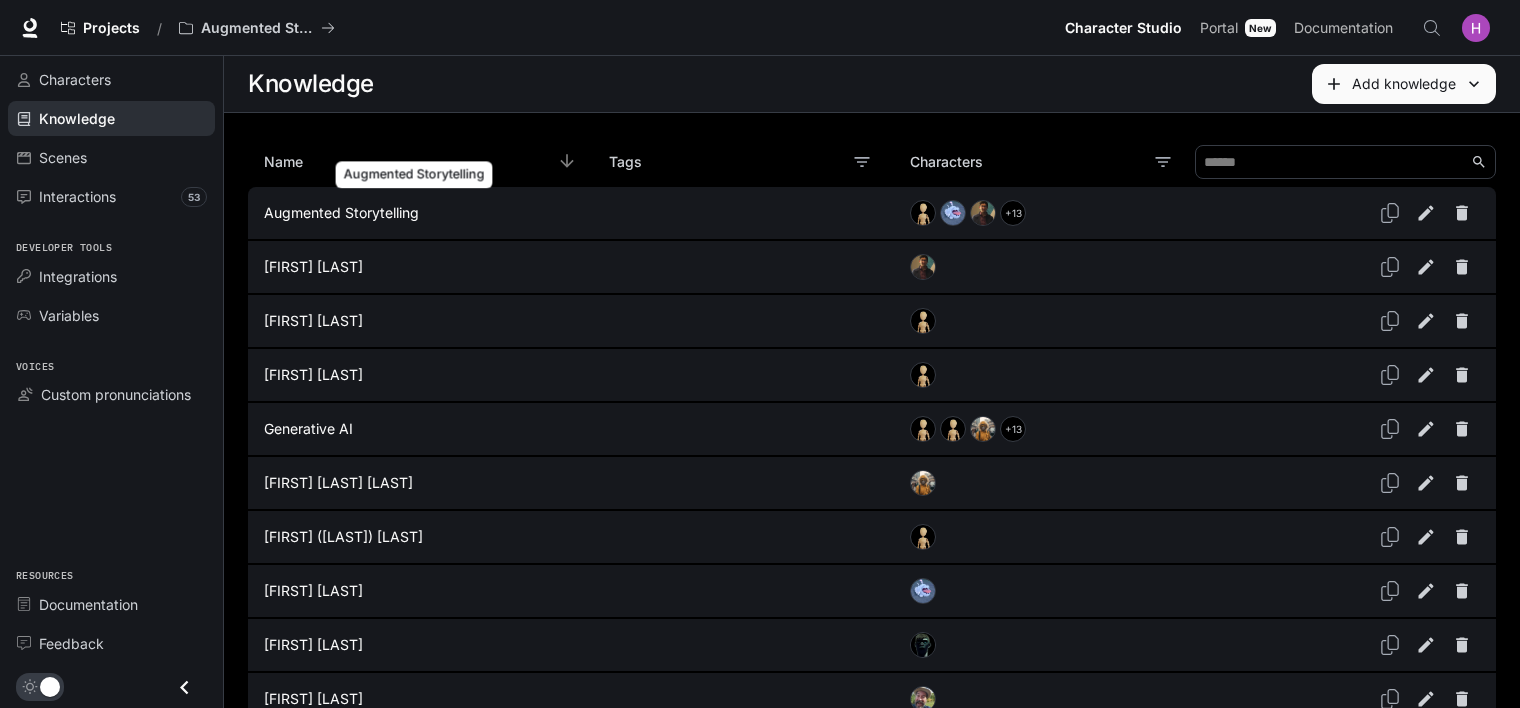 click on "Augmented Storytelling" at bounding box center (412, 213) 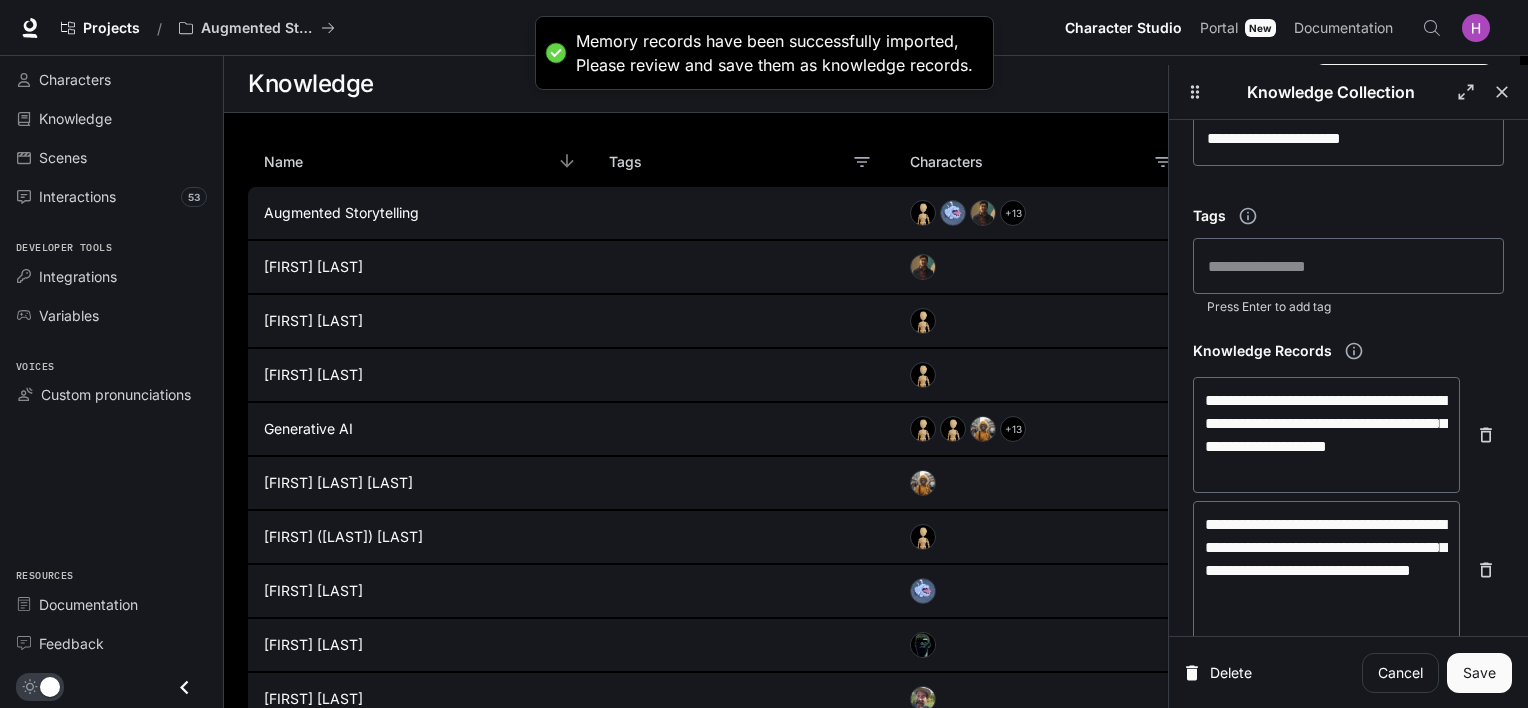 scroll, scrollTop: 124, scrollLeft: 0, axis: vertical 